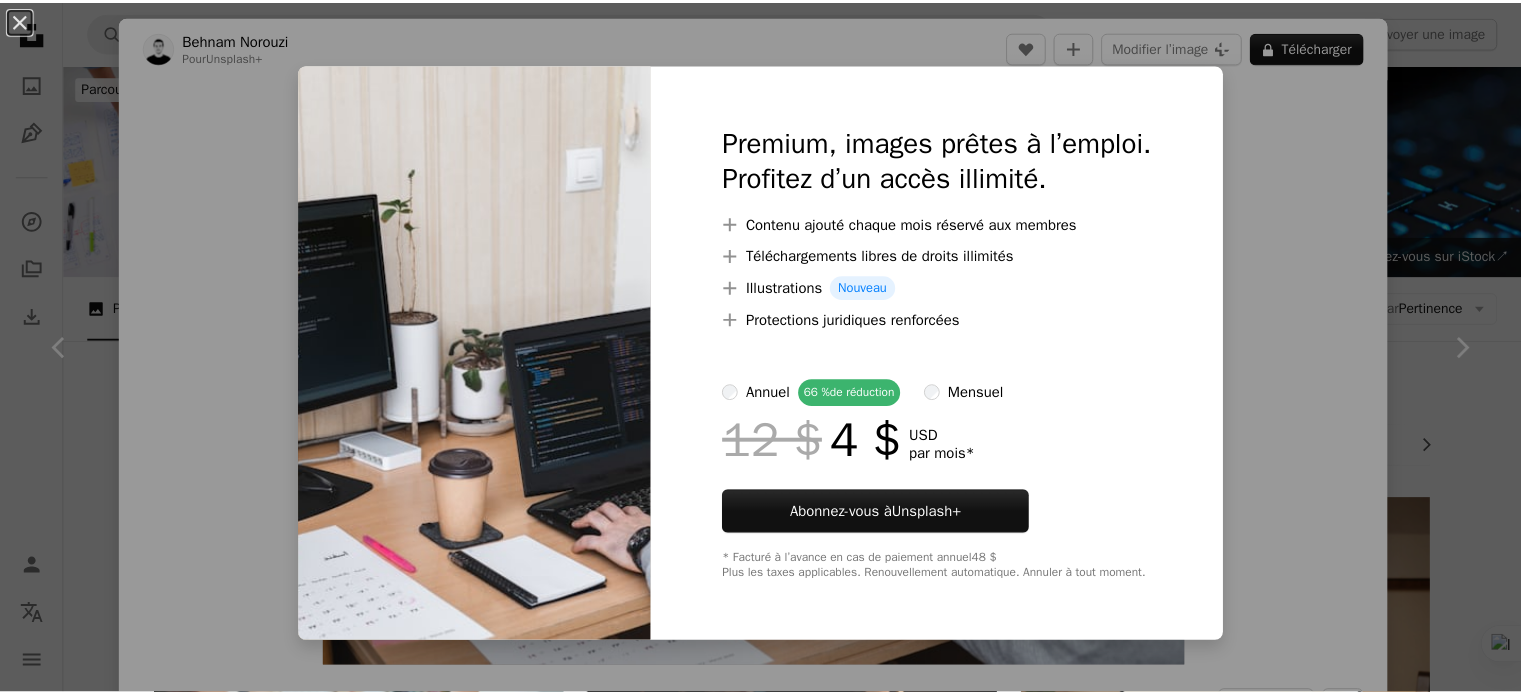 scroll, scrollTop: 466, scrollLeft: 0, axis: vertical 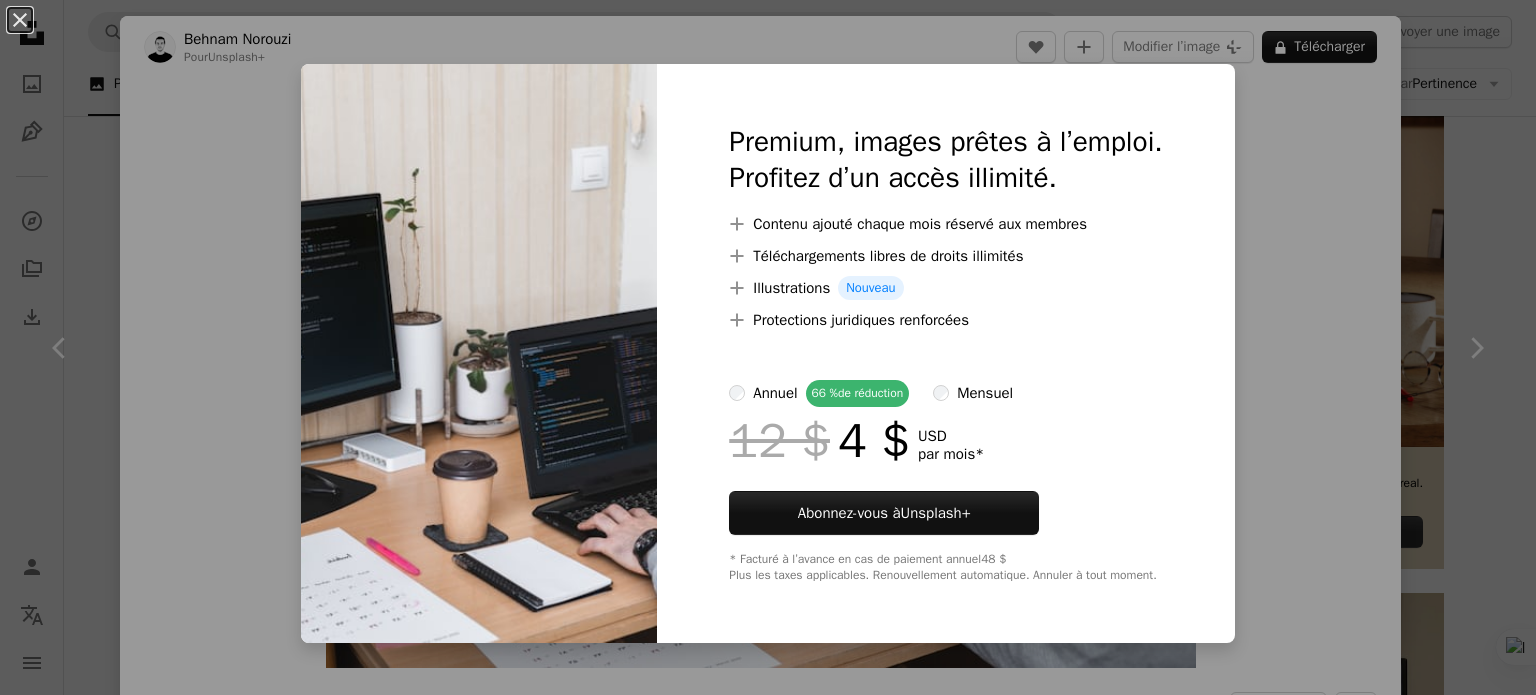 click on "An X shape Premium, images prêtes à l’emploi. Profitez d’un accès illimité. A plus sign Contenu ajouté chaque mois réservé aux membres A plus sign Téléchargements libres de droits illimités A plus sign Illustrations  Nouveau A plus sign Protections juridiques renforcées annuel 66 %  de réduction mensuel 12 $   4 $ USD par mois * Abonnez-vous à  Unsplash+ * Facturé à l’avance en cas de paiement annuel  48 $ Plus les taxes applicables. Renouvellement automatique. Annuler à tout moment." at bounding box center (768, 347) 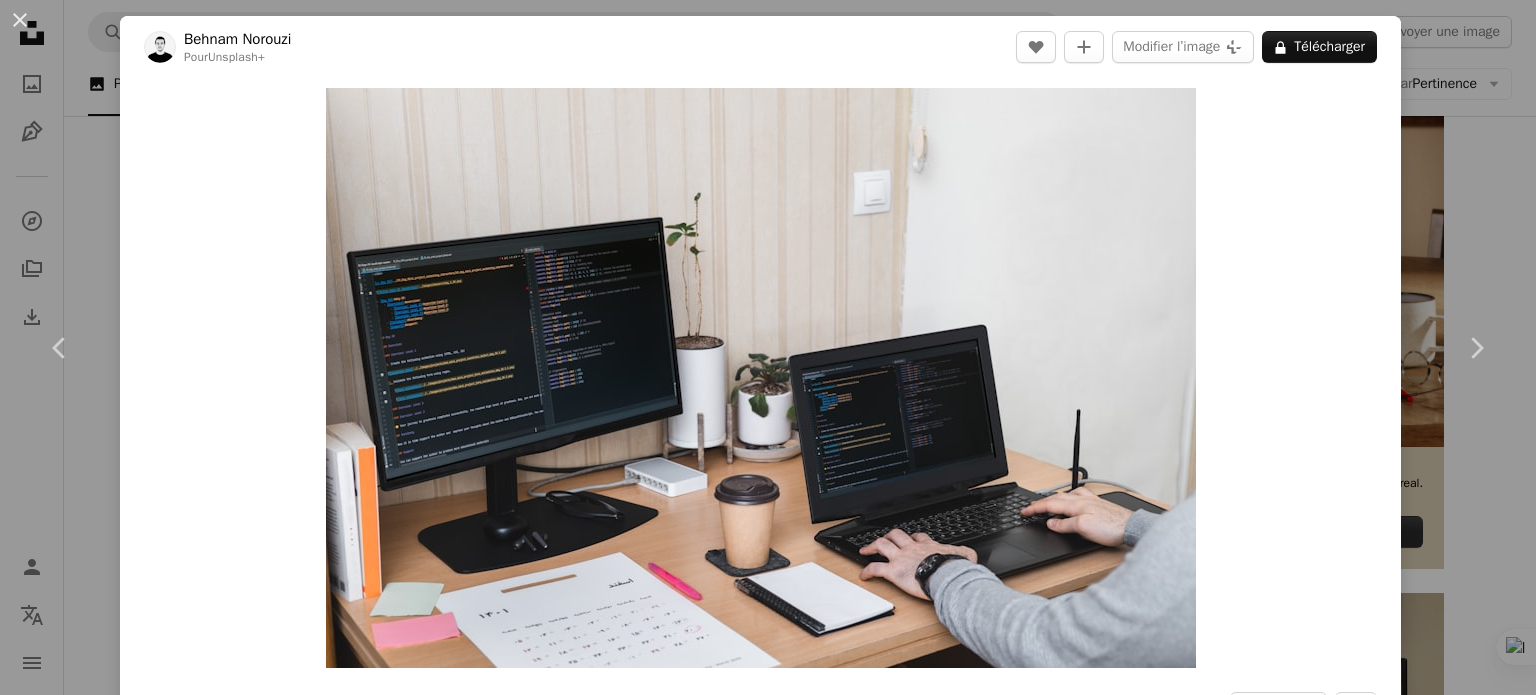 click on "Behnam Norouzi Pour  Unsplash+ A heart A plus sign Modifier l’image   Plus sign for Unsplash+ A lock   Télécharger Zoom in A forward-right arrow Partager More Actions Calendar outlined Publiée le  [DD] [MONTH] [YYYY] Safety Contenu cédé sous  Licence Unsplash+ Tech codage Les données promoteur développement web l'informatique développement statistiques codeur Développement de site web Développeurs configuration du bureau La Silicon Valley génie logiciel station de travail Logiciels informatiques Conseil en informatique programmation Codeurs Pile complète Photos banque d’images gratuites De cette série Chevron right Plus sign for Unsplash+ Plus sign for Unsplash+ Plus sign for Unsplash+ Plus sign for Unsplash+ Plus sign for Unsplash+ Plus sign for Unsplash+ Plus sign for Unsplash+ Plus sign for Unsplash+ Plus sign for Unsplash+ Plus sign for Unsplash+ Images associées Plus sign for Unsplash+ A heart A plus sign Getty Images Pour  Unsplash+ A lock   A heart" at bounding box center (768, 347) 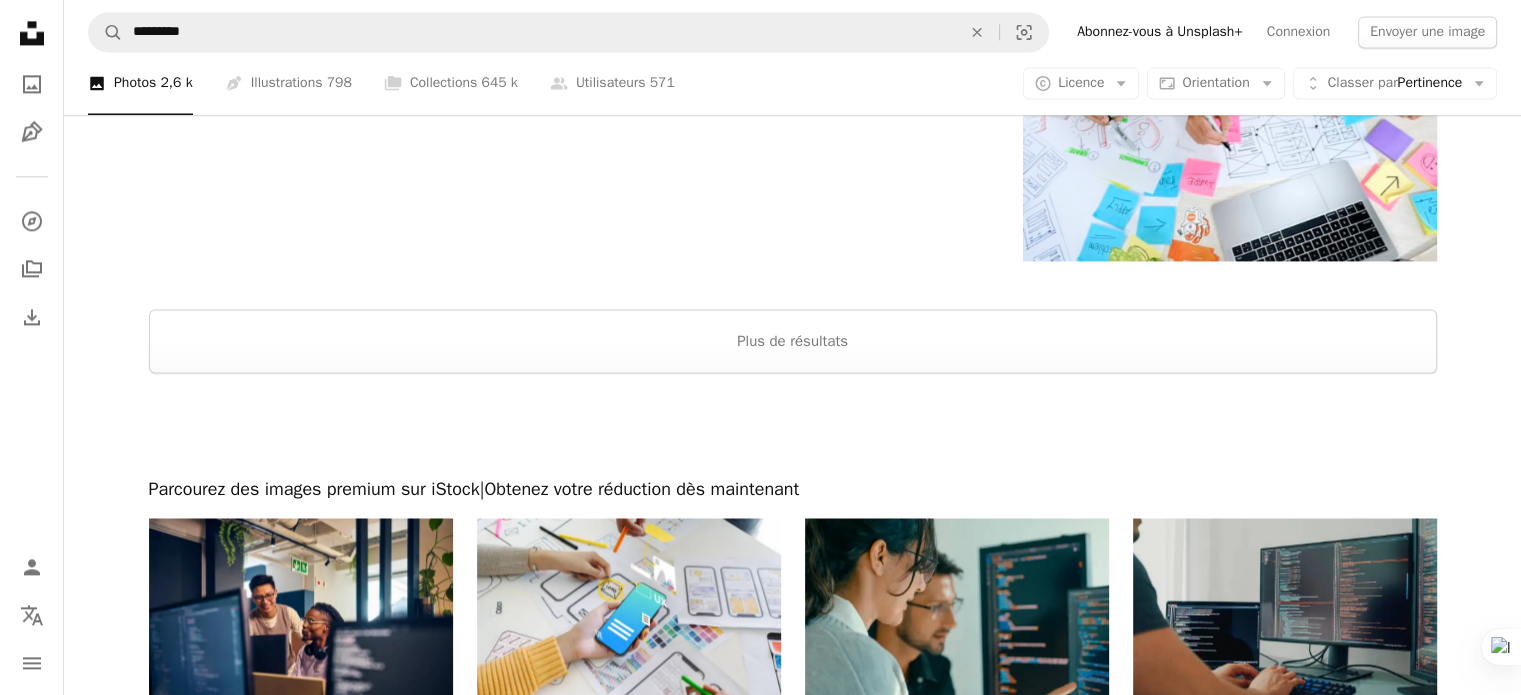 scroll, scrollTop: 2860, scrollLeft: 0, axis: vertical 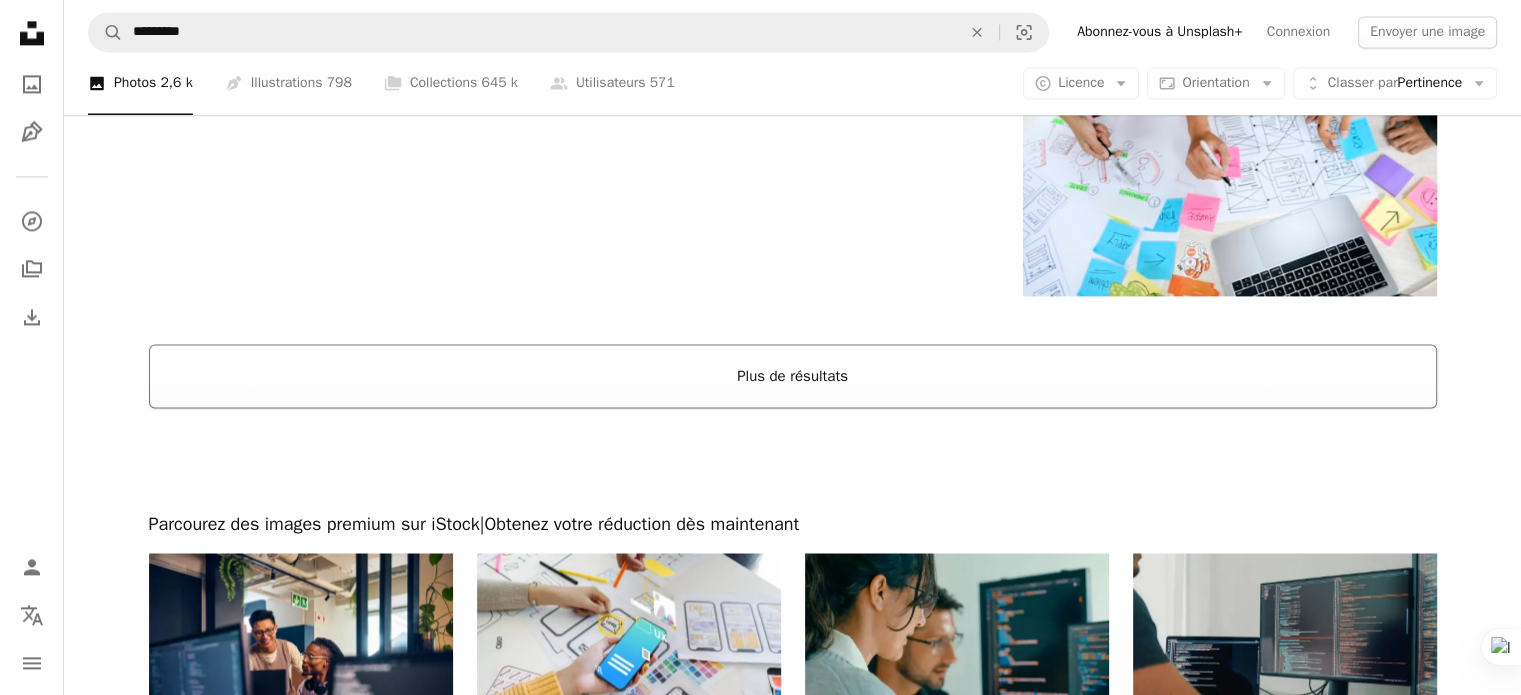 click on "Plus de résultats" at bounding box center (793, 376) 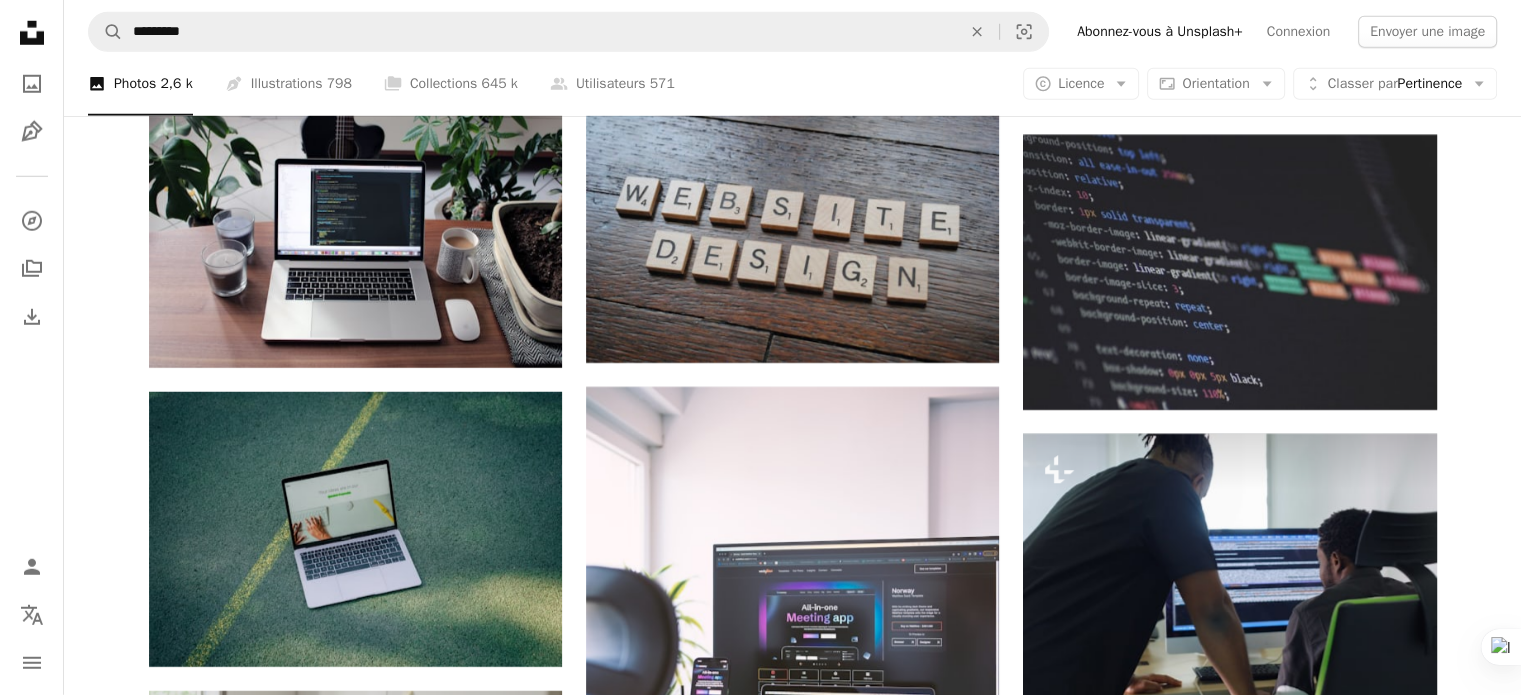scroll, scrollTop: 5802, scrollLeft: 0, axis: vertical 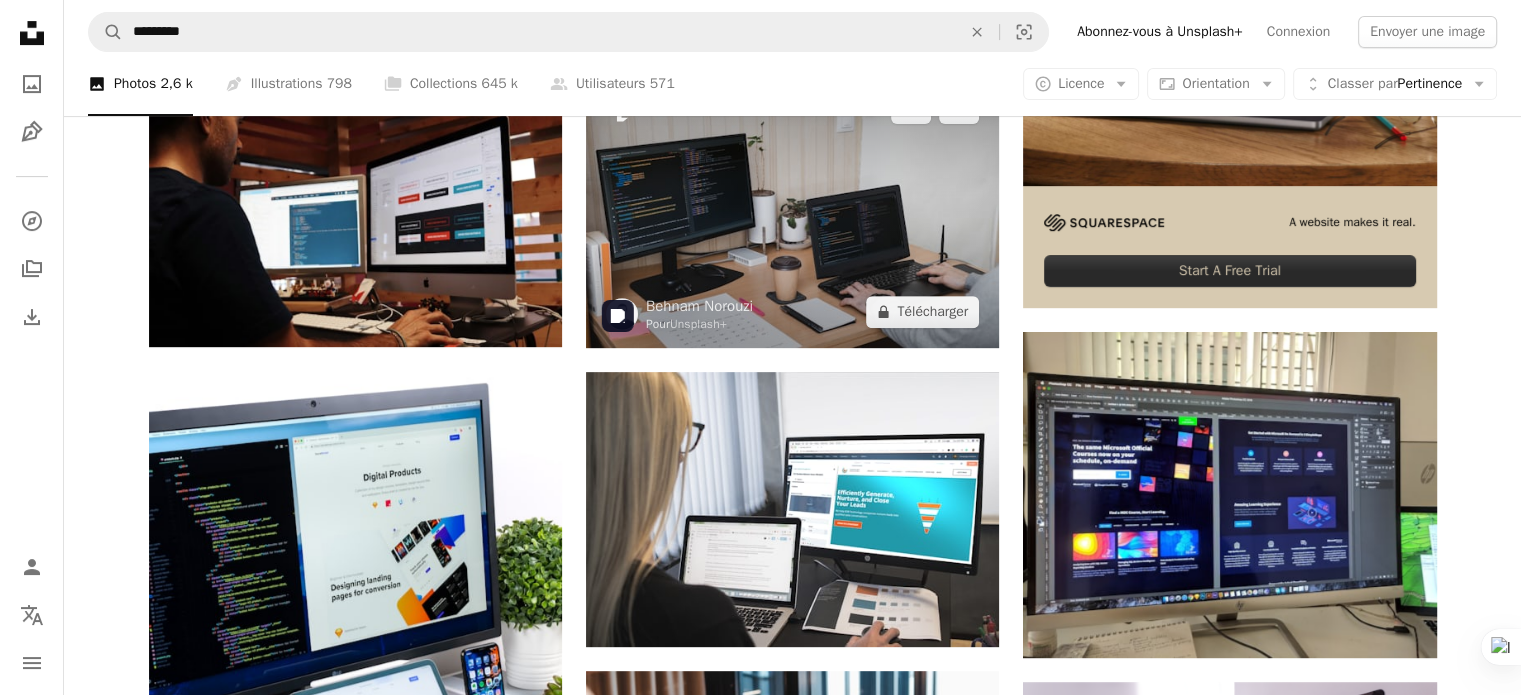 click at bounding box center (792, 209) 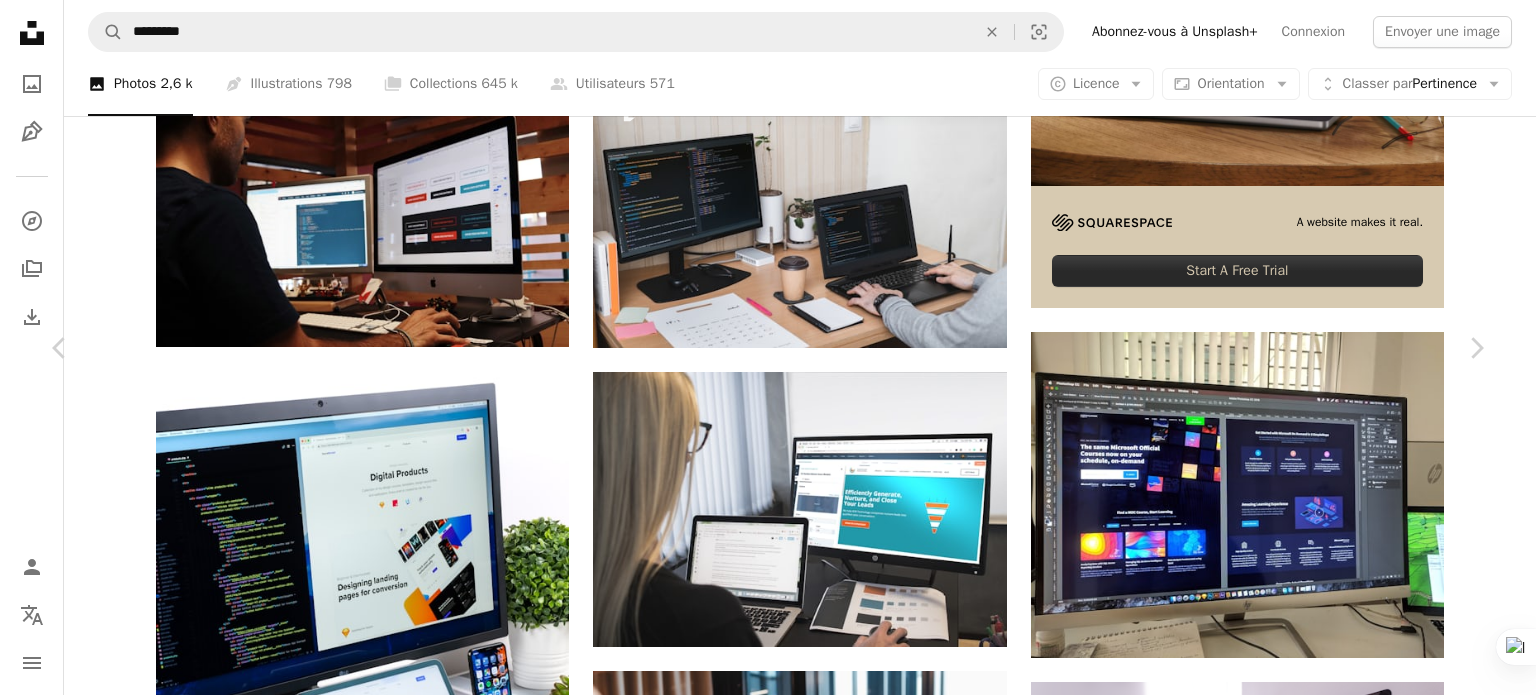 click on "A lock   Télécharger" at bounding box center [1319, 18172] 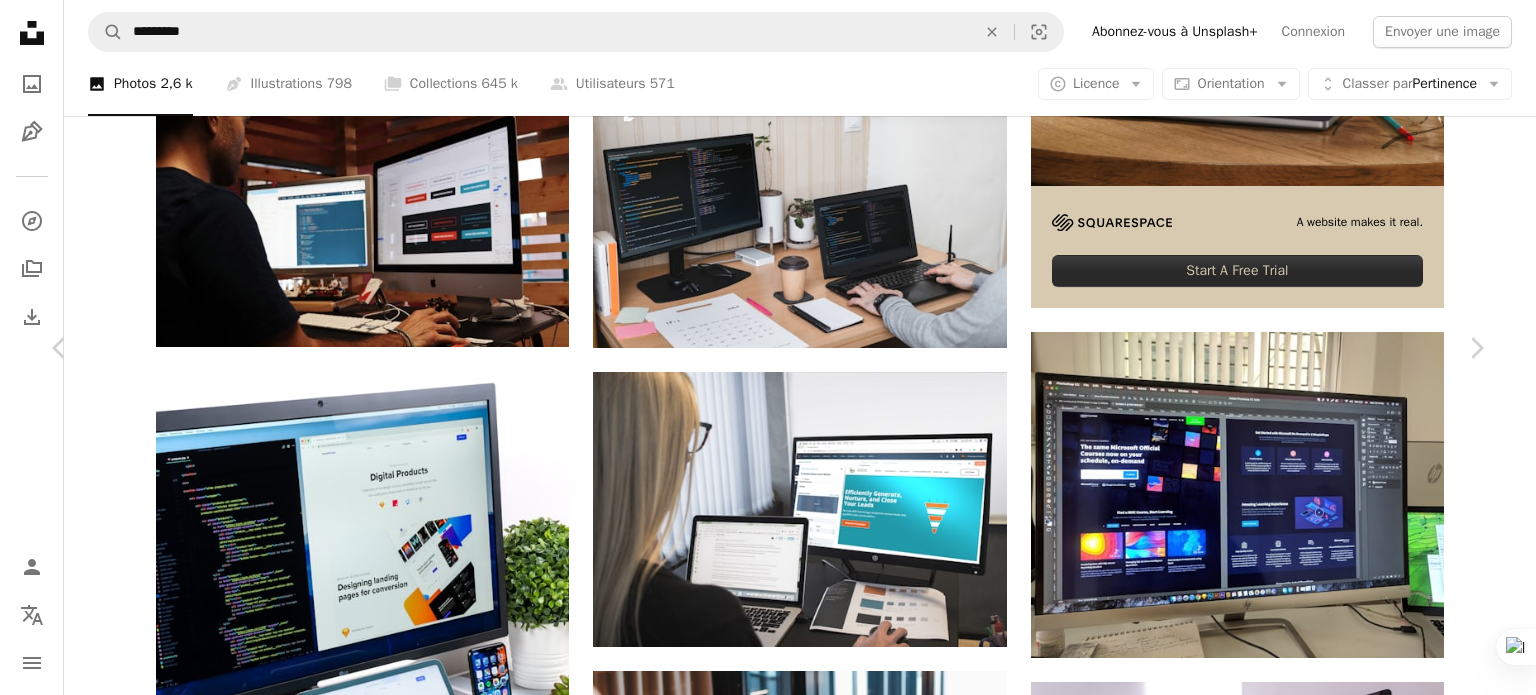 click on "An X shape Premium, images prêtes à l’emploi. Profitez d’un accès illimité. A plus sign Contenu ajouté chaque mois réservé aux membres A plus sign Téléchargements libres de droits illimités A plus sign Illustrations  Nouveau A plus sign Protections juridiques renforcées annuel 66 %  de réduction mensuel 12 $   4 $ USD par mois * Abonnez-vous à  Unsplash+ * Facturé à l’avance en cas de paiement annuel  48 $ Plus les taxes applicables. Renouvellement automatique. Annuler à tout moment." at bounding box center (768, 18472) 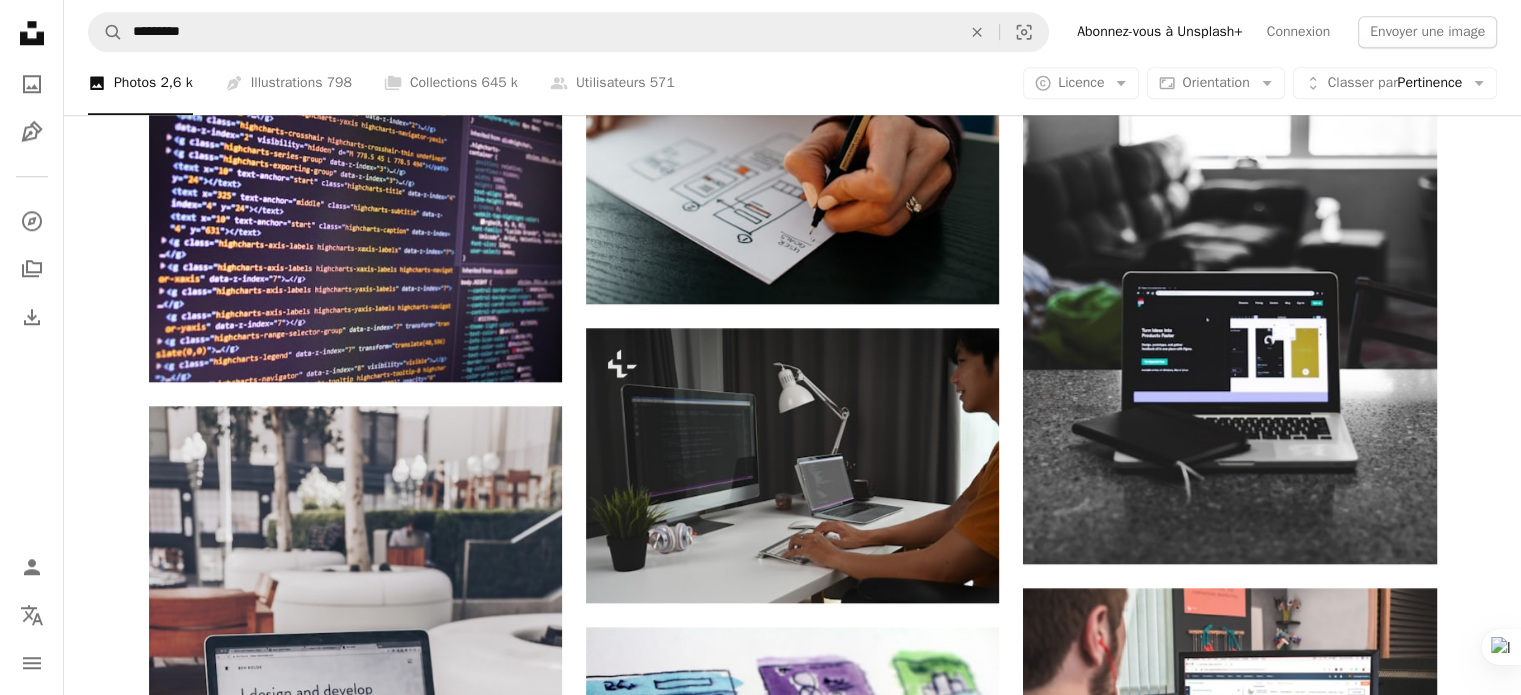 scroll, scrollTop: 1946, scrollLeft: 0, axis: vertical 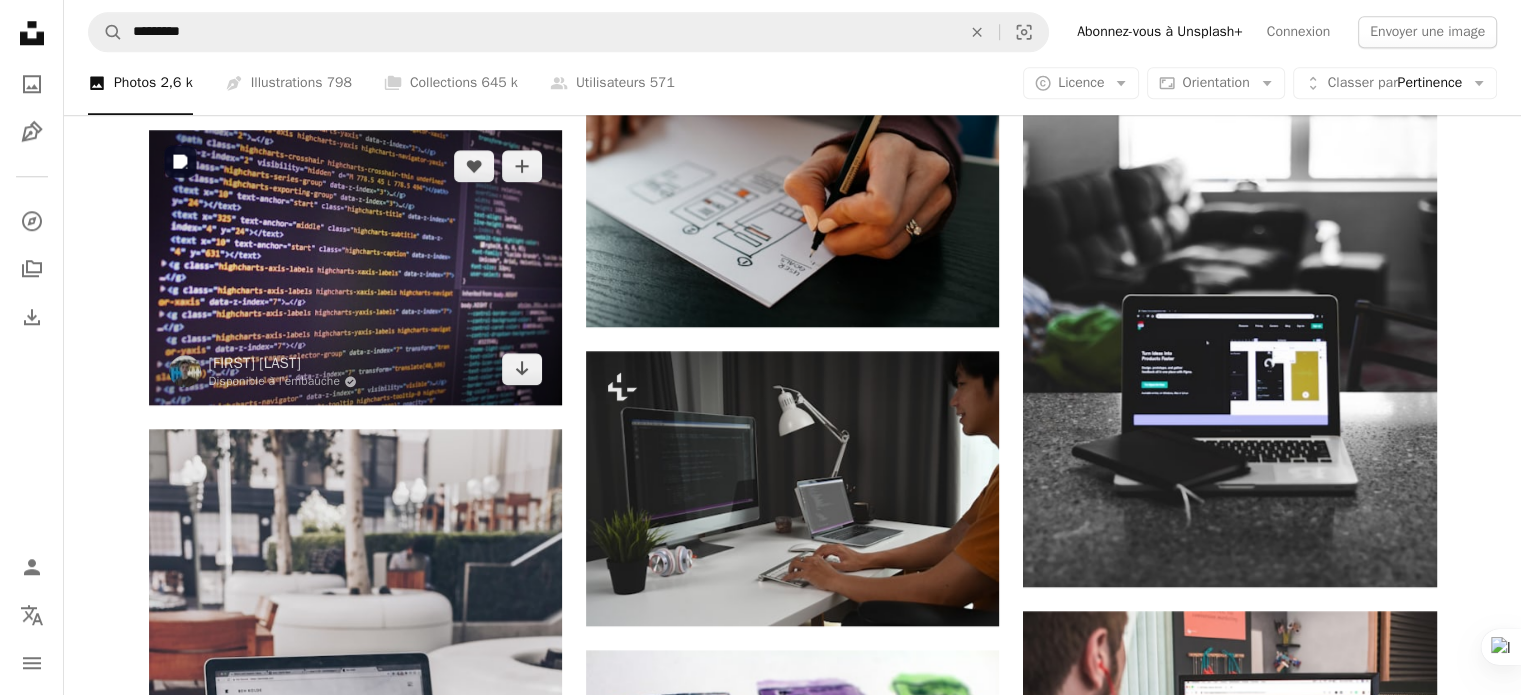 click at bounding box center (355, 267) 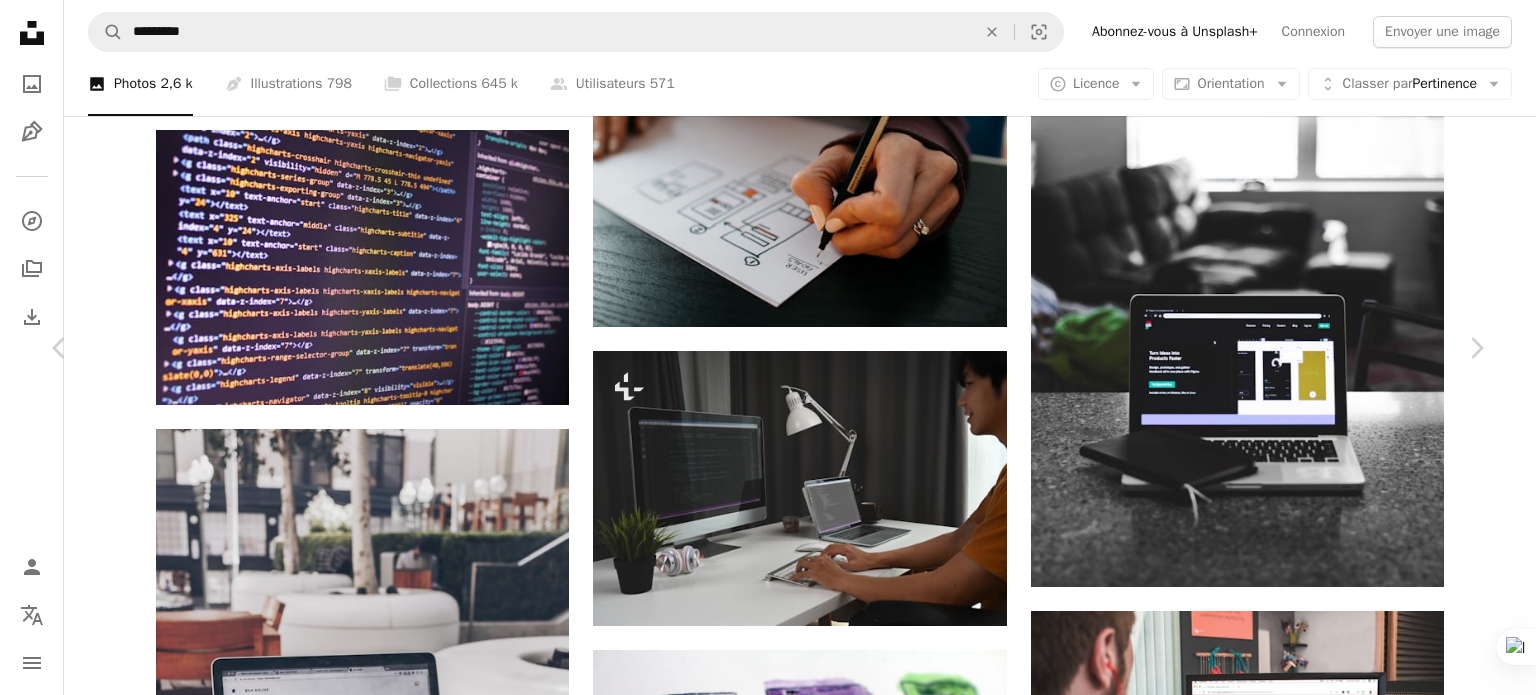 click on "Télécharger gratuitement" at bounding box center [1254, 16953] 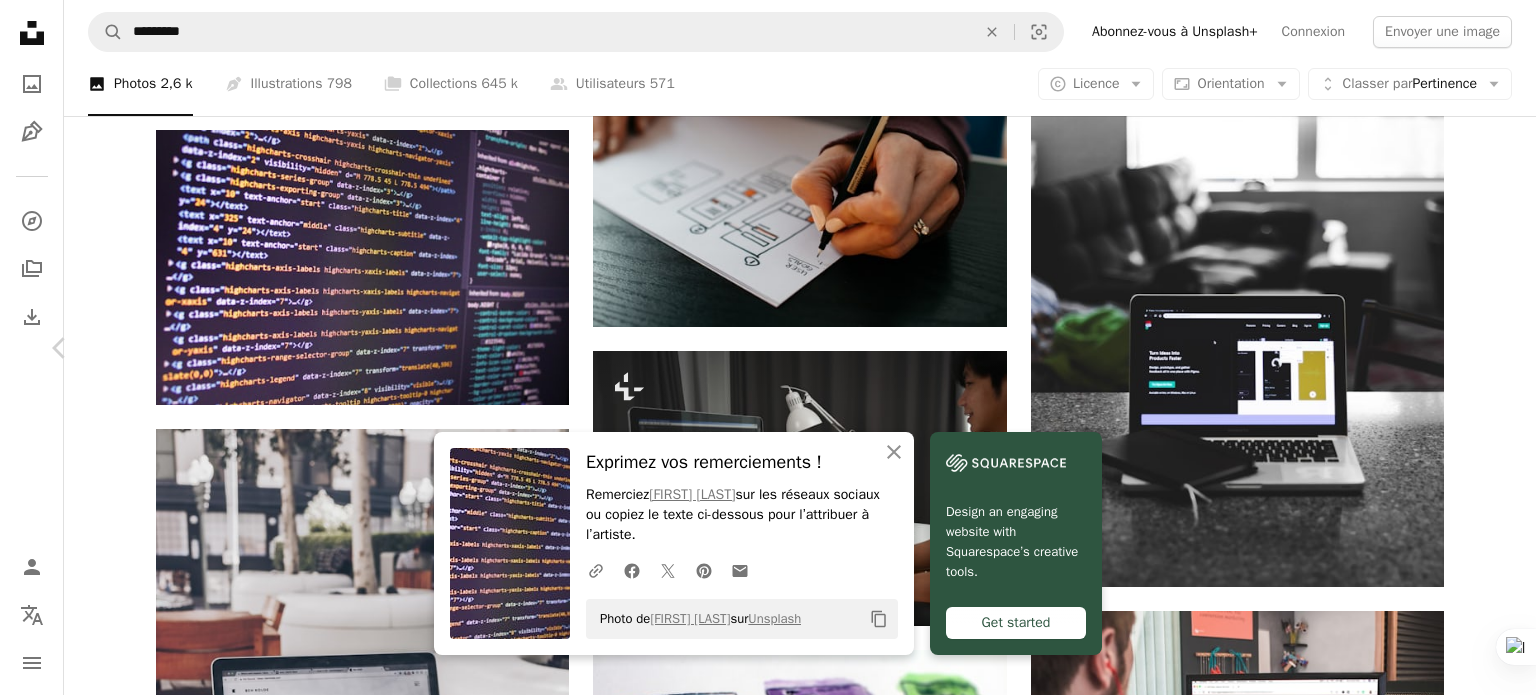 click on "Chevron right" 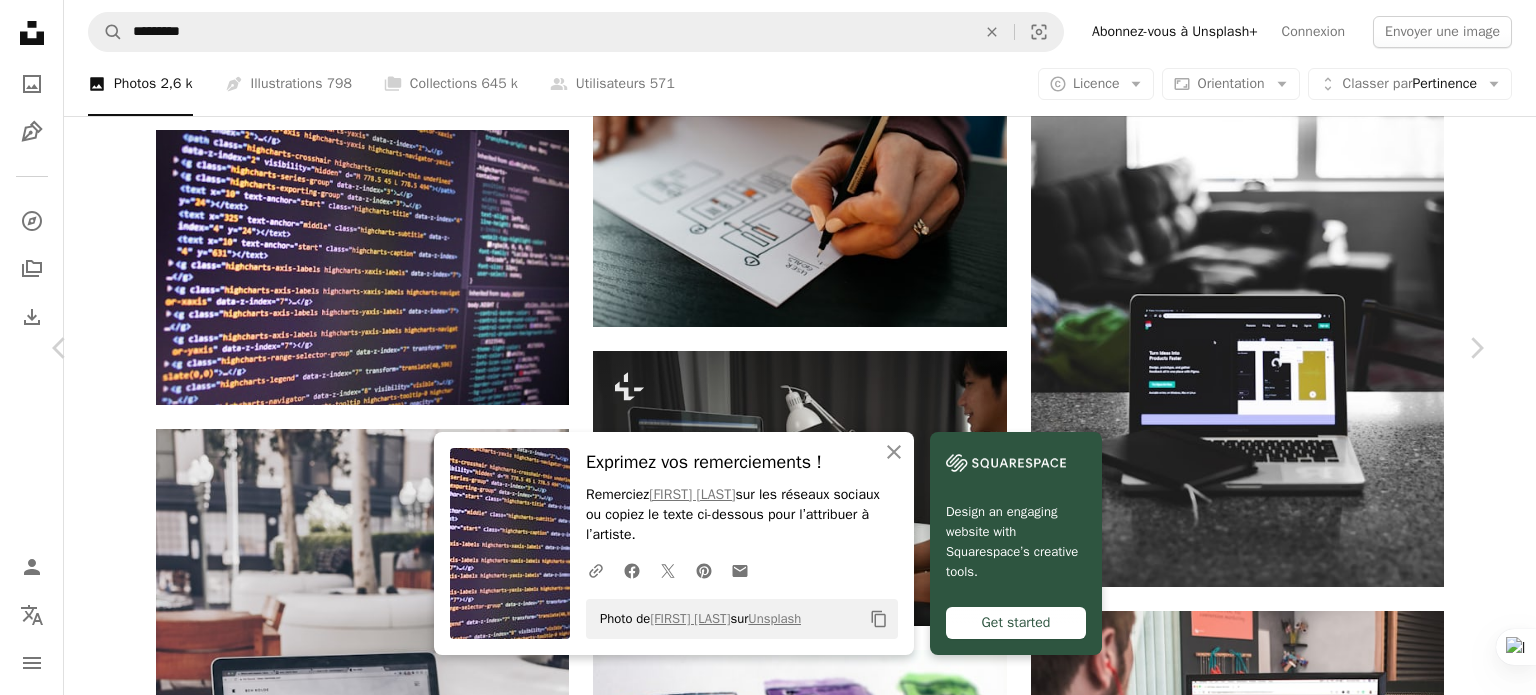 click on "Unsplash logo Accueil Unsplash A photo Pen Tool A compass A stack of folders Download Person Localization icon navigation menu A magnifying glass ********* An X shape Visual search Abonnez-vous à Unsplash+ Connexion Envoyer une image Parcourez des images premium sur iStock  |  - 20 % sur tout iStock  ↗ Parcourez des images premium sur iStock - 20 % sur tout iStock  ↗ En voir plus  ↗ Rendez-vous sur iStock  ↗ A photo Photos  2,6 k Pen Tool Illustrations  798 A stack of folders Collections  645 k A group of people Utilisateurs  571 A copyright icon © Licence Arrow down Aspect ratio Orientation Arrow down Unfold Classer par  Pertinence Arrow down Filters Filtres Webdesign Chevron right Conception du site Web Développement web site Internet conception graphique motif le marketing numérique concepteur de sites web Web ceci&#39;ordinateur codage l'image de marque Plus sign for Unsplash+ A heart A plus sign Getty Images Pour  Unsplash+ A lock   Télécharger A heart A plus sign Zyro" at bounding box center (768, 7480) 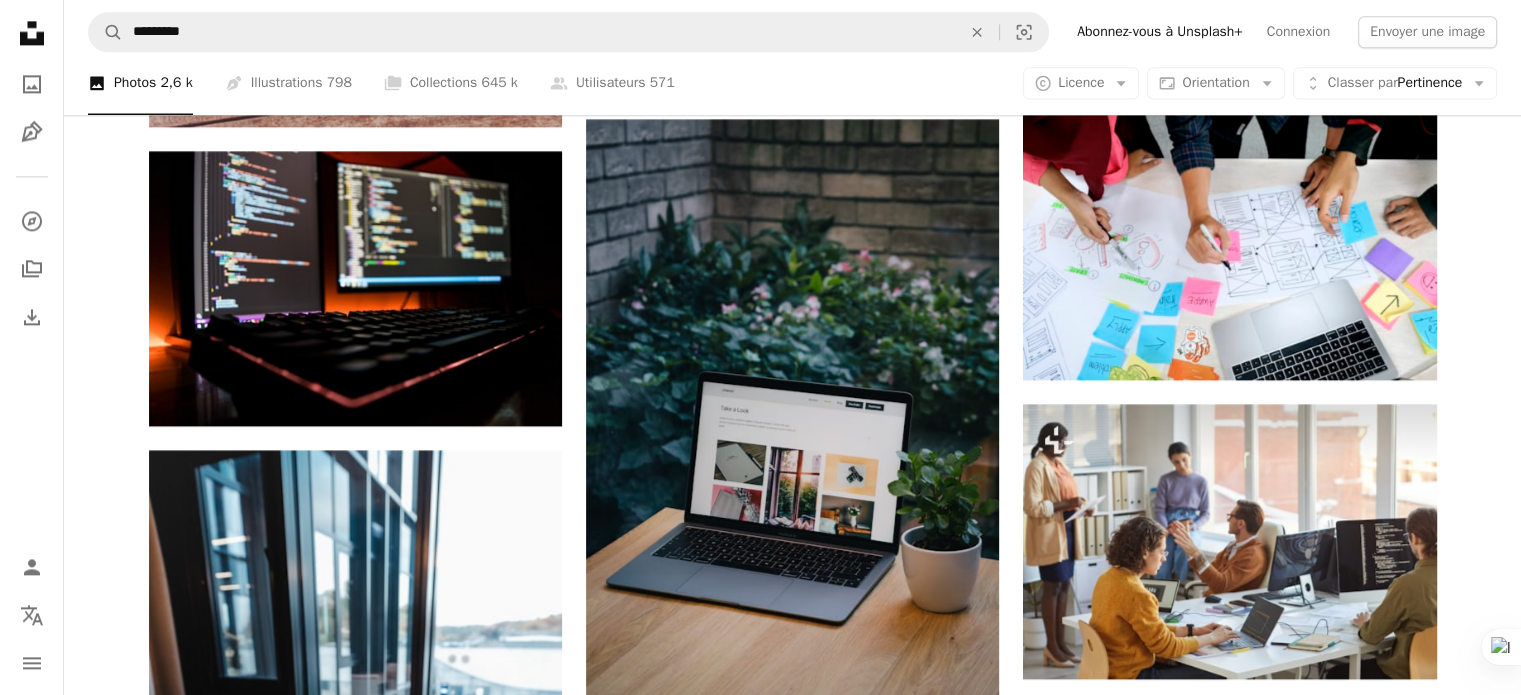 scroll, scrollTop: 2799, scrollLeft: 0, axis: vertical 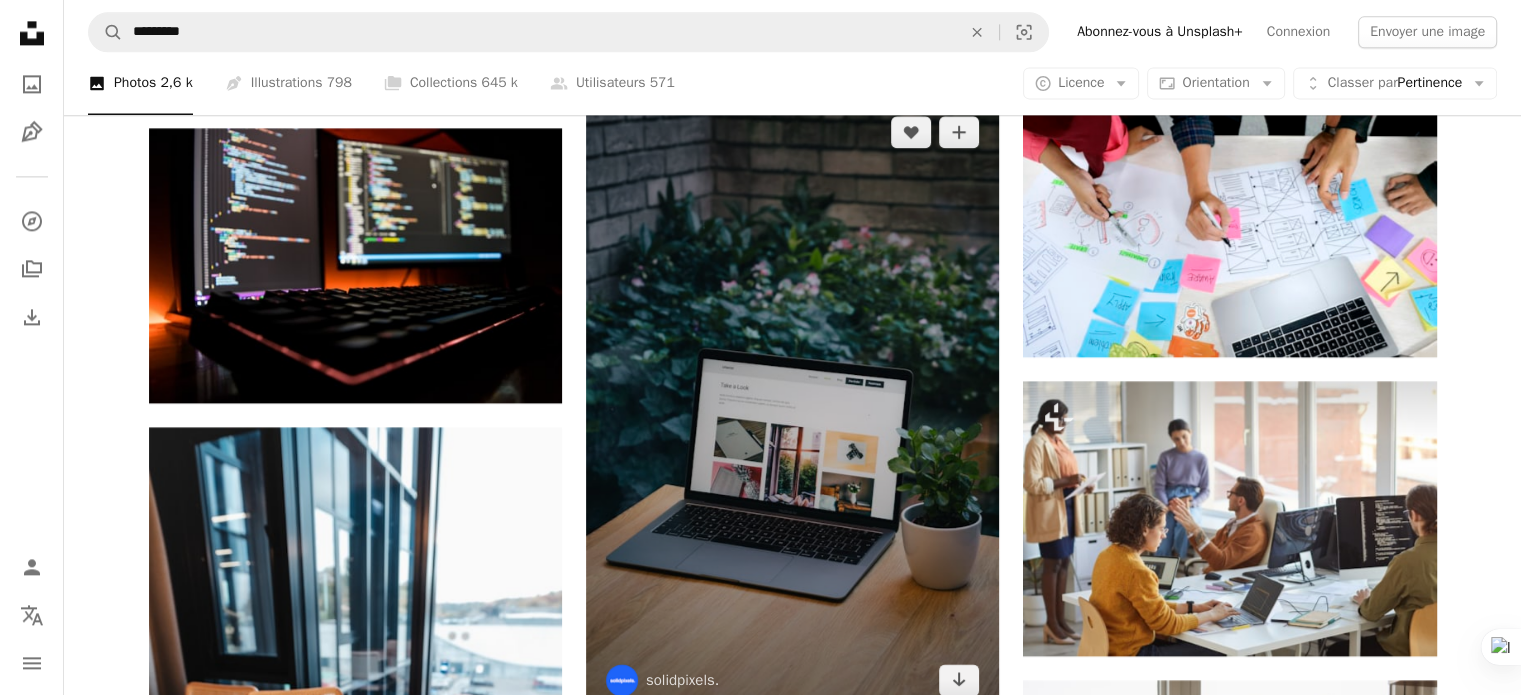 click at bounding box center [792, 406] 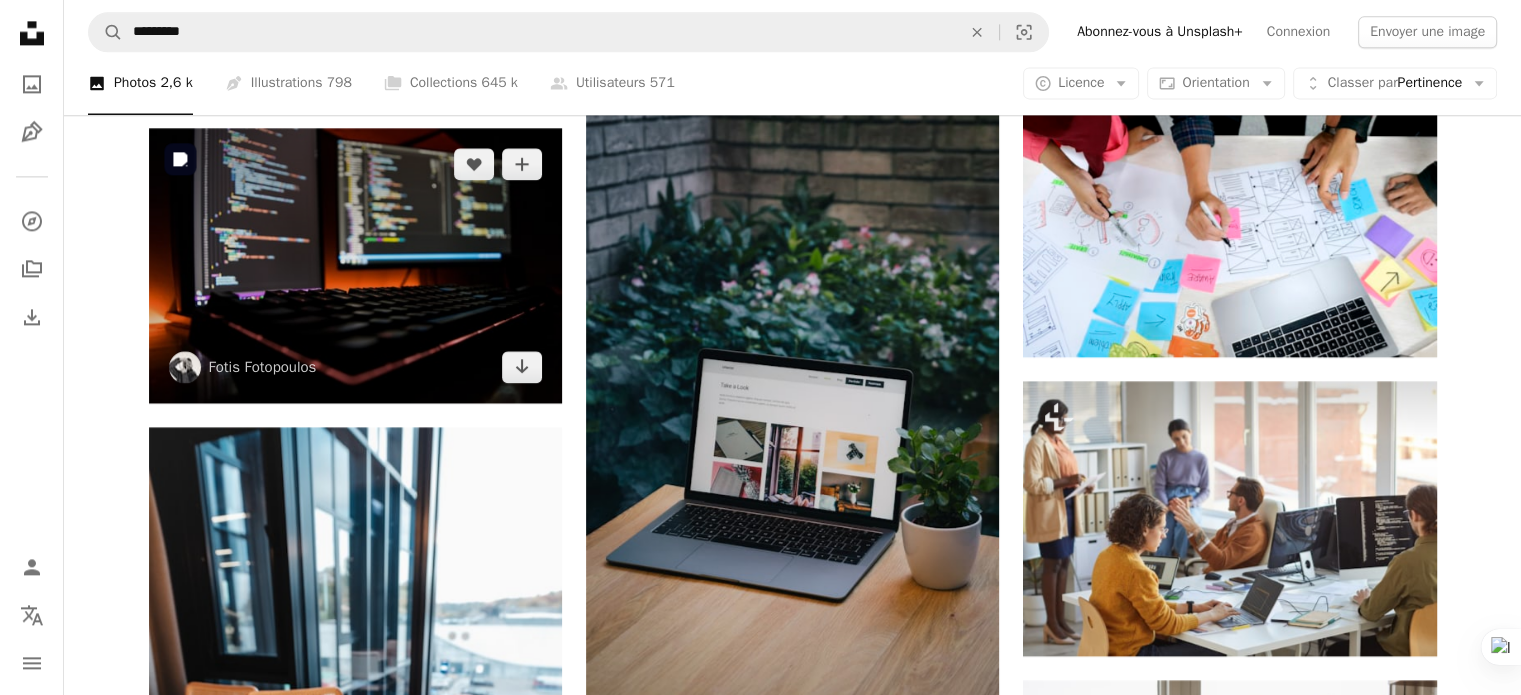 click at bounding box center [355, 265] 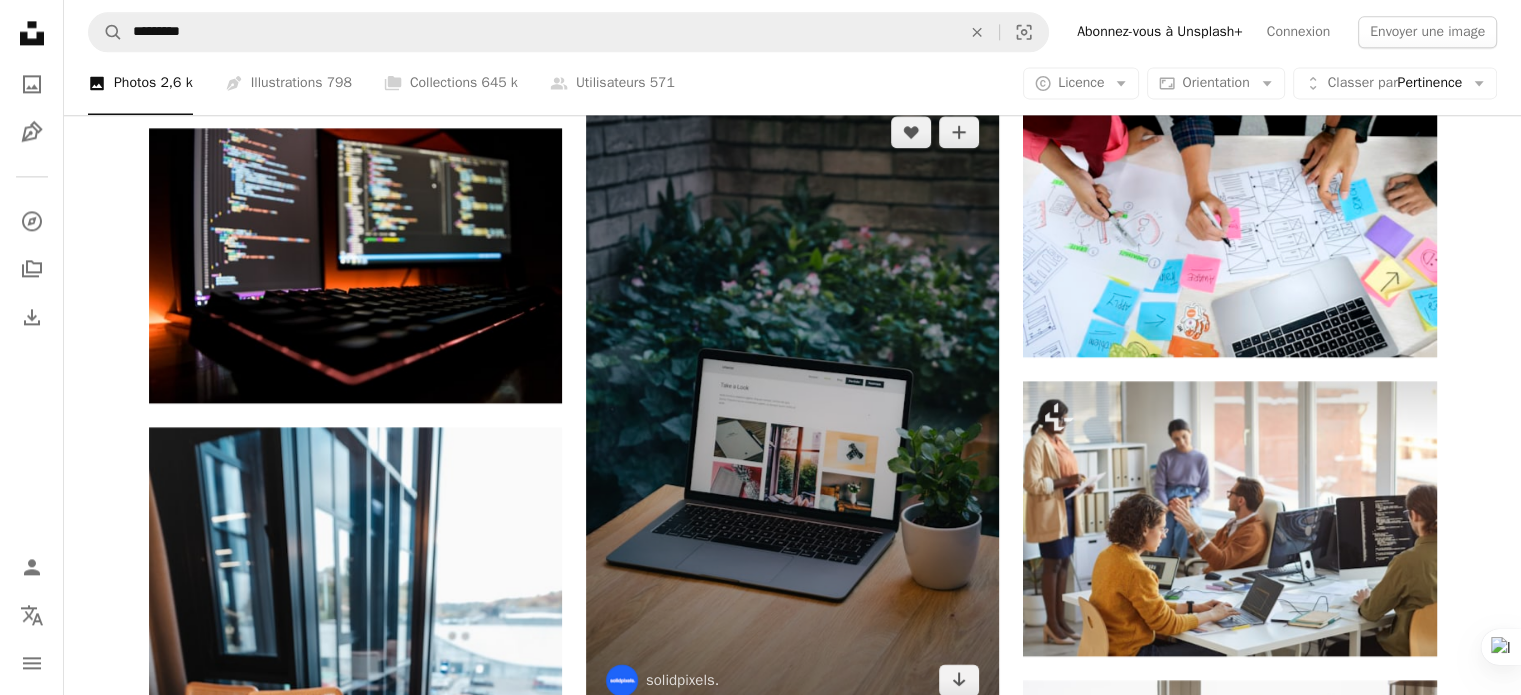 click at bounding box center [792, 406] 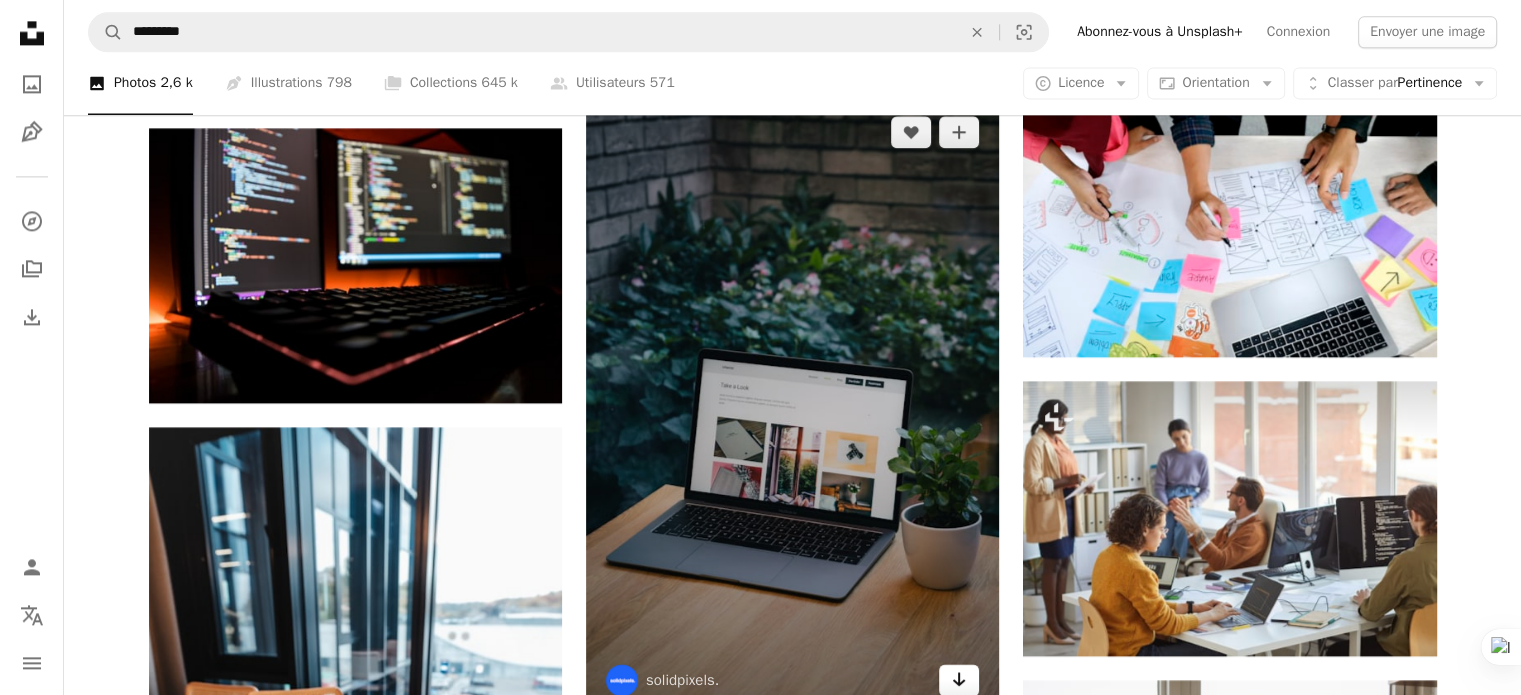 click on "Arrow pointing down" 